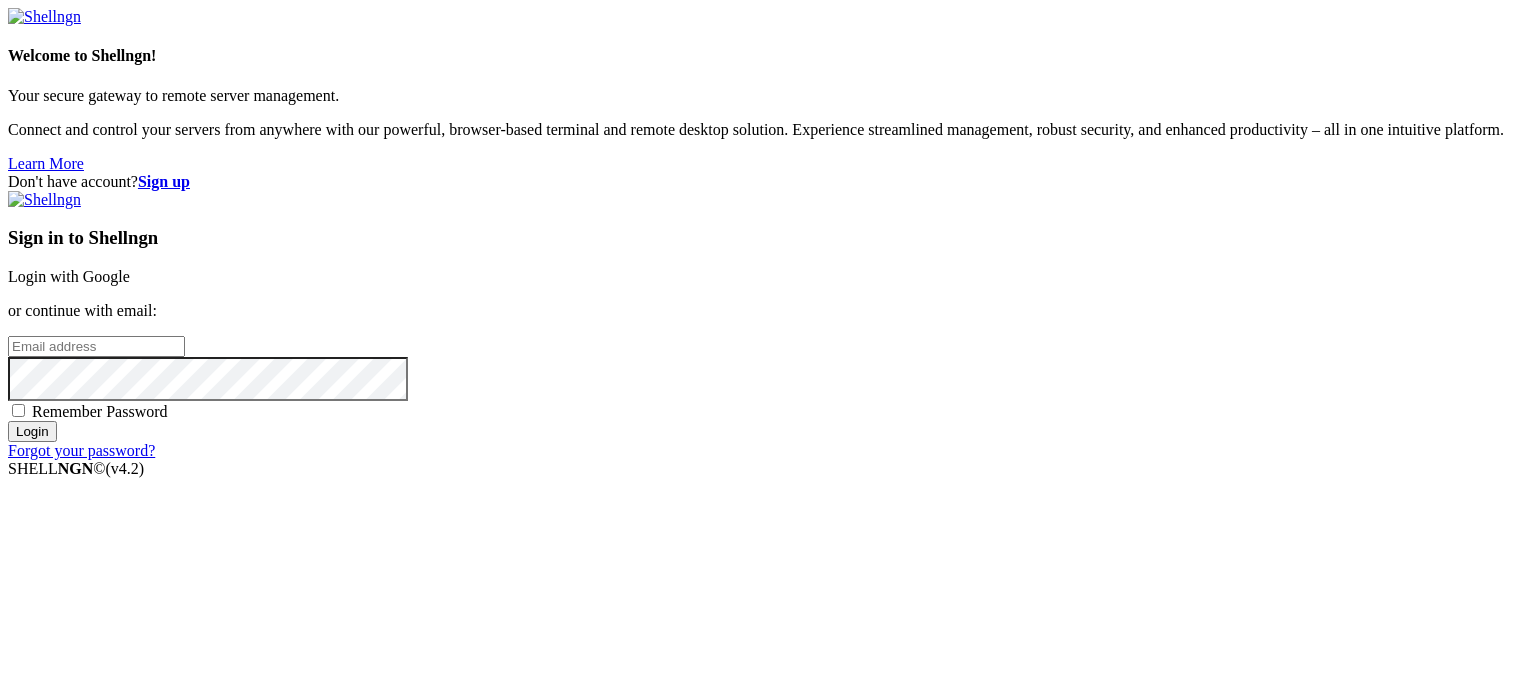 scroll, scrollTop: 0, scrollLeft: 0, axis: both 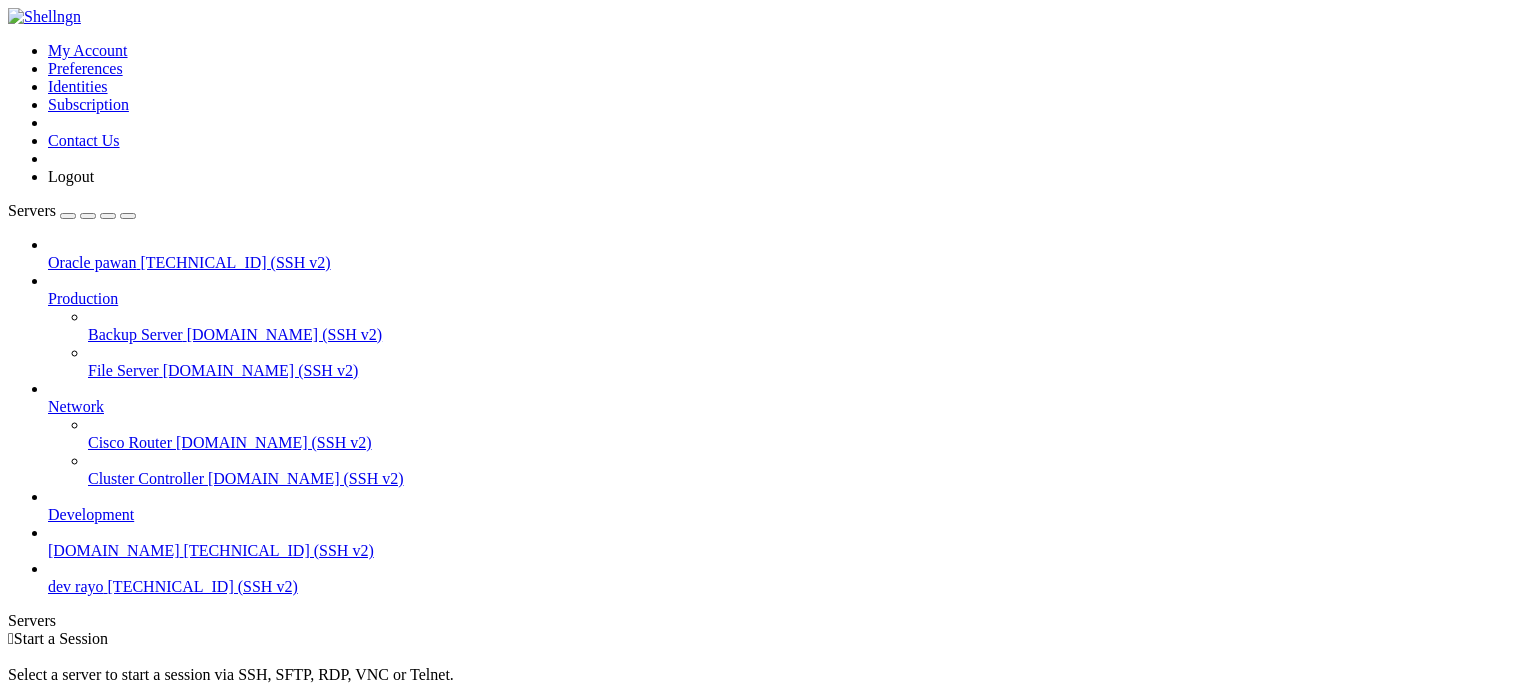 click on "[DOMAIN_NAME]" at bounding box center [114, 550] 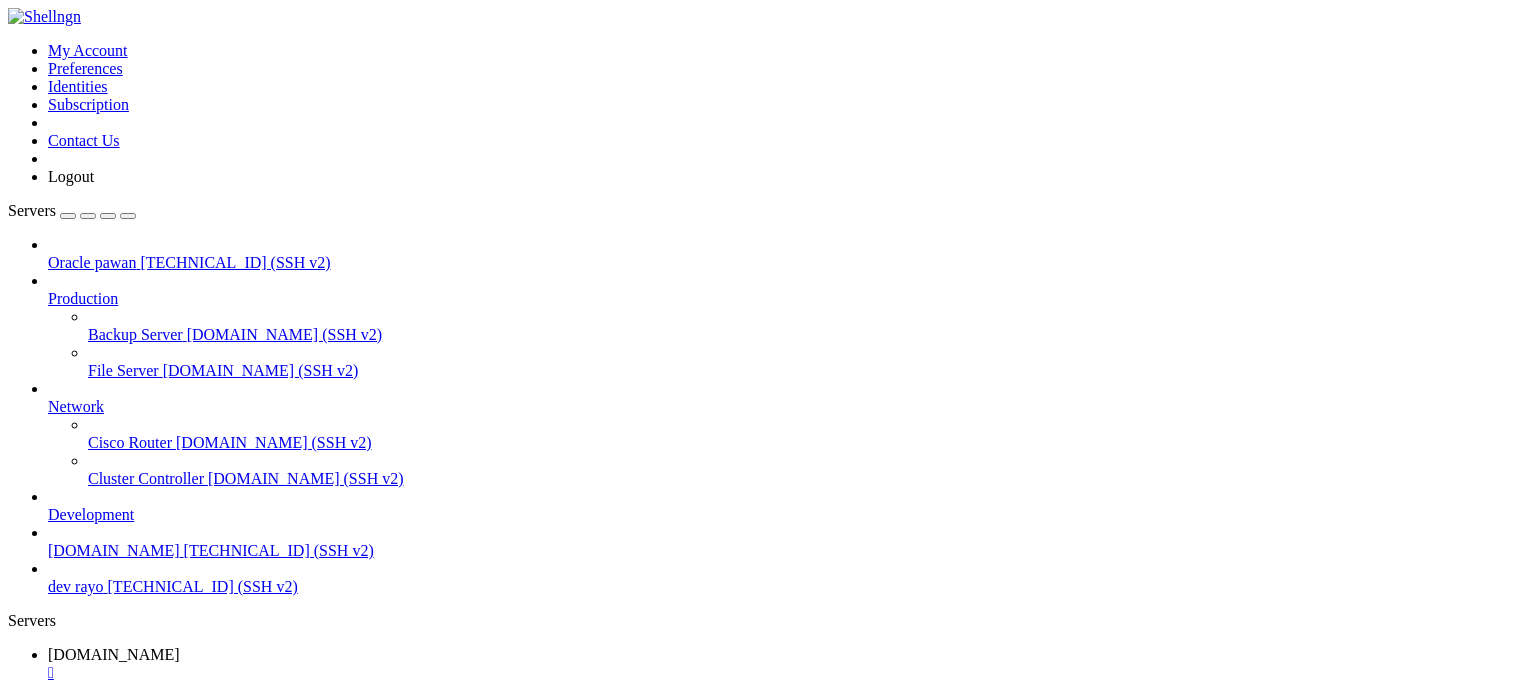 scroll, scrollTop: 0, scrollLeft: 0, axis: both 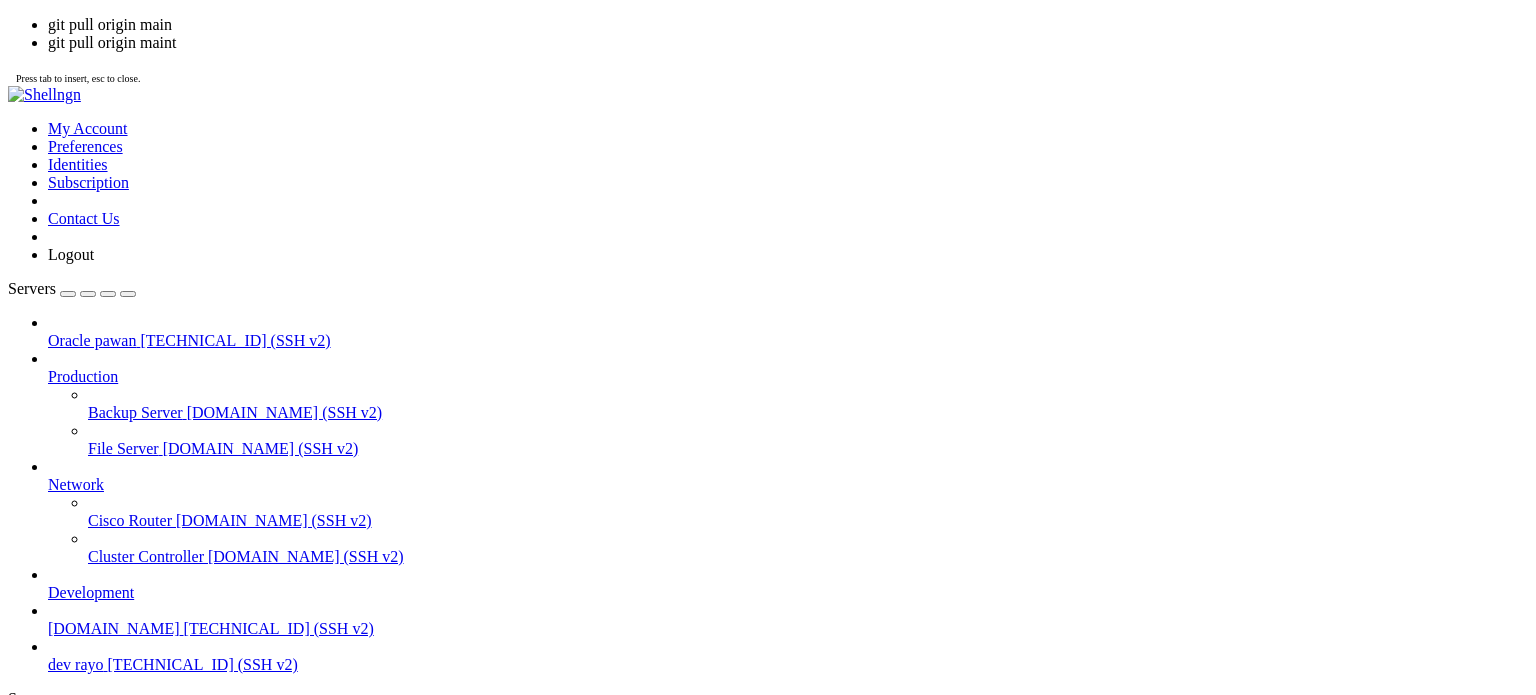 click on "ubuntu@prod-rayo : ~/Rayo-backend $ sudo systemctl restart rayo3.serviceo" 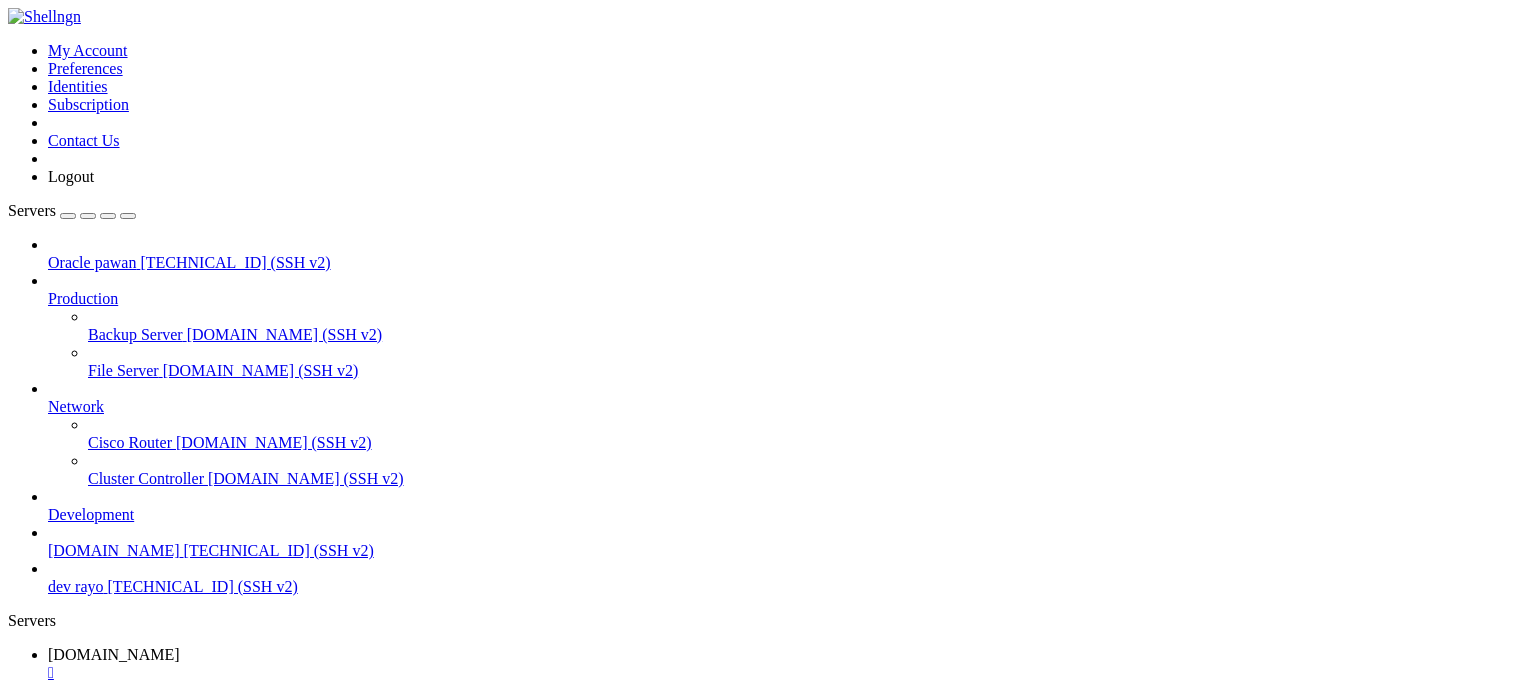 scroll, scrollTop: 75428, scrollLeft: 0, axis: vertical 